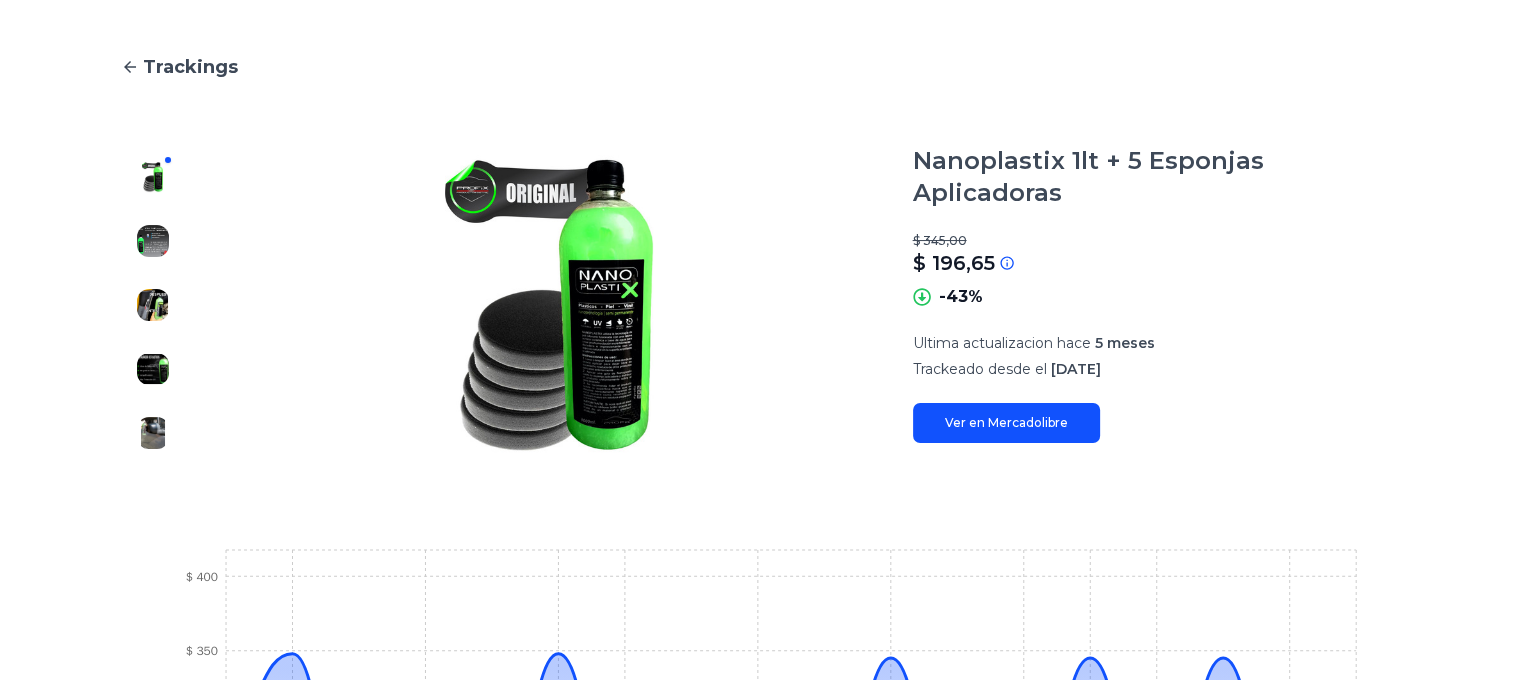 scroll, scrollTop: 0, scrollLeft: 0, axis: both 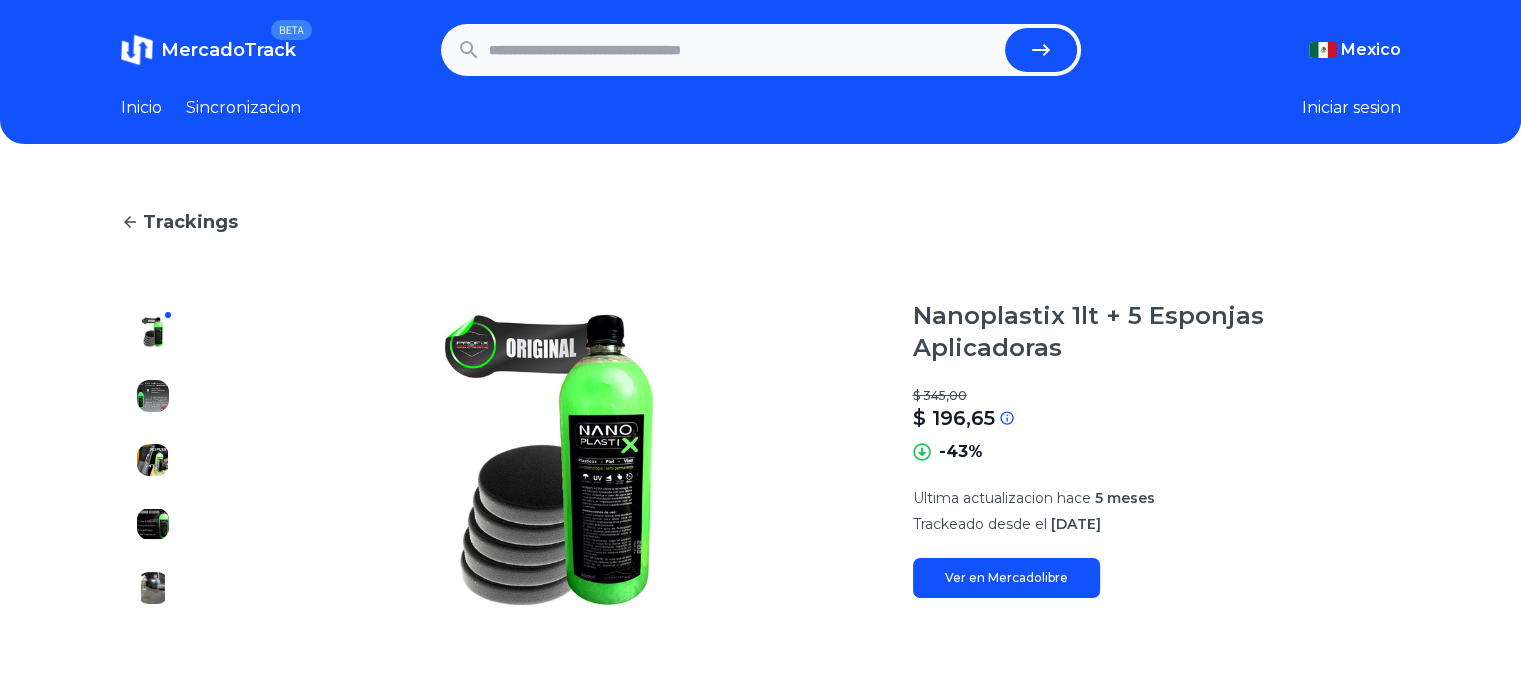 click at bounding box center [153, 460] 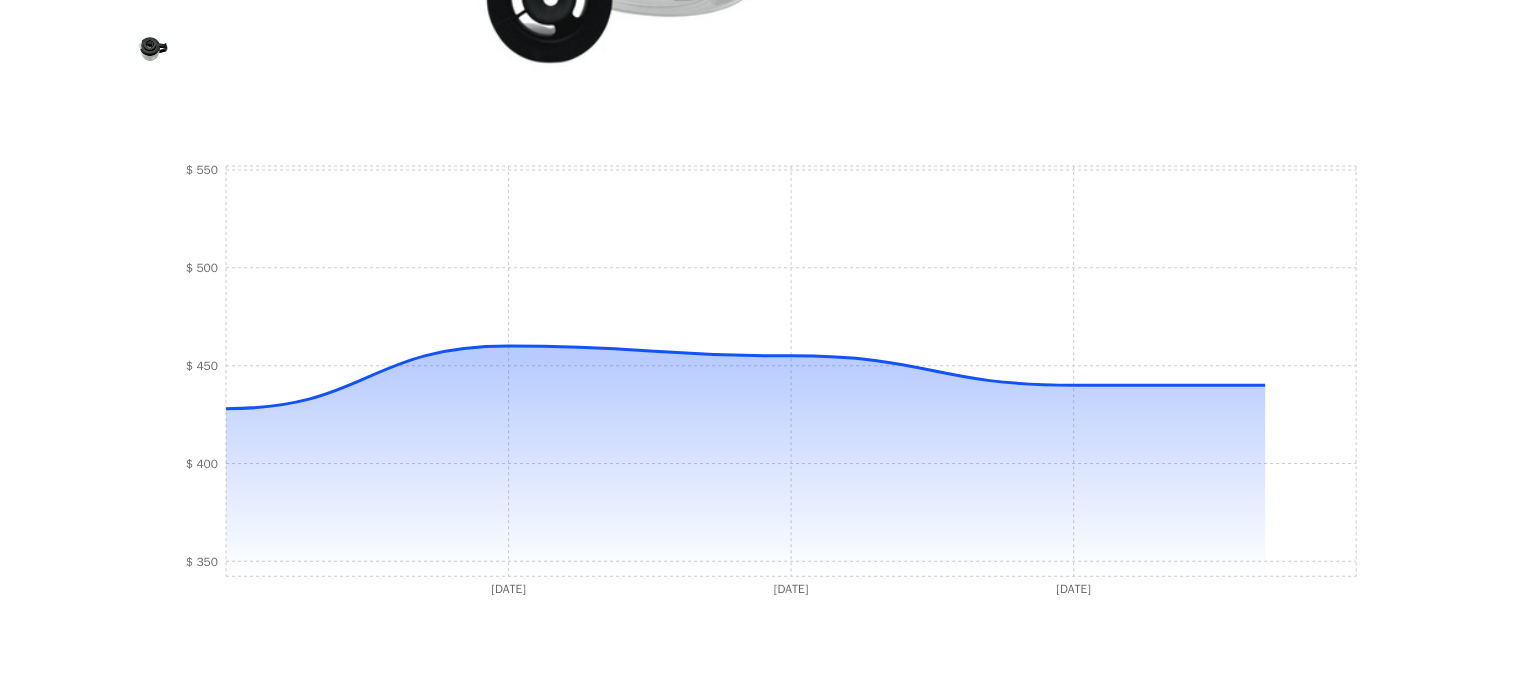 scroll, scrollTop: 666, scrollLeft: 0, axis: vertical 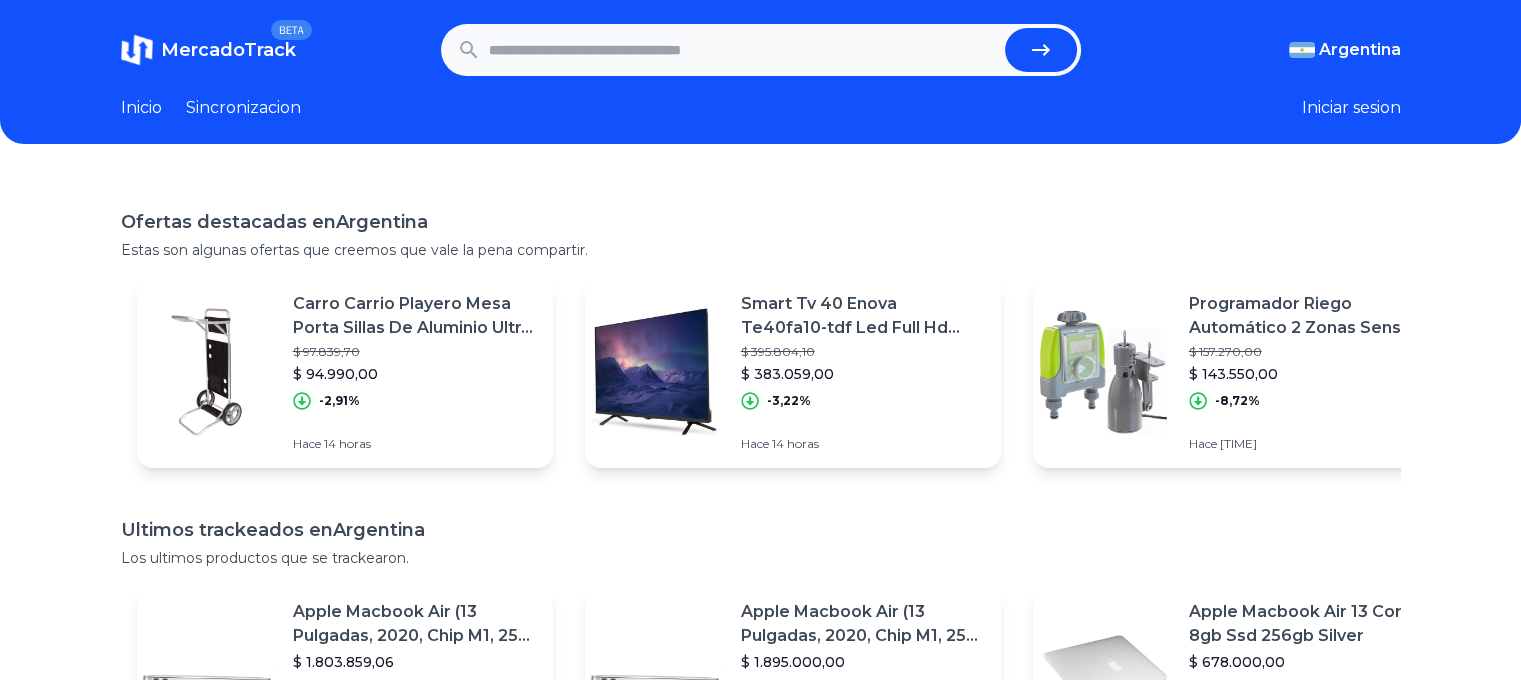 click on "Ofertas destacadas en  Argentina Estas son algunas ofertas que creemos que vale la pena compartir. Carro Carrio Playero Mesa Porta Sillas De Aluminio Ultra Liviano Negro $ 97.839,70 $ 94.990,00 -2,91% Hace   14 horas Smart Tv 40 Enova Te40fa10-tdf Led Full Hd Android Tv 6 $ 395.804,10 $ 383.059,00 -3,22% Hace   14 horas Programador Riego Automático 2 Zonas Sensor De Lluvia Trebo $ 157.270,00 $ 143.550,00 -8,72% Hace   11 horas Set Kit Accesorios Baño 5 Piezas Loza Cerámica Losa $ 53.659,80 $ 50.212,25 -6,42% Hace   16 horas iPhone 16 Pro 128gb White Titanium $ 4.583.333,00 $ 4.124.999,00 -10% Hace   14 horas Mochila Urbana Mujer Impermeable Bolso Con Asas Reforzada $ 17.858,00 $ 14.633,17 -18,06% Hace   16 horas Sillon Ejecutivo Gerencial Silla Premium Escritorio Oficina@ $ 229.994,99 $ 221.370,18 -3,75% Hace   11 horas Hdmi Transmisor Inalambrico Extensor Video 1080p 50 Mts 5ghz $ 581.999,03 $ 563.999,06 -3,09% Hace   14 horas Sargento Prensa Carpinteria Metálico 300 Mm Wokin $ 83.055,00" at bounding box center [760, 516] 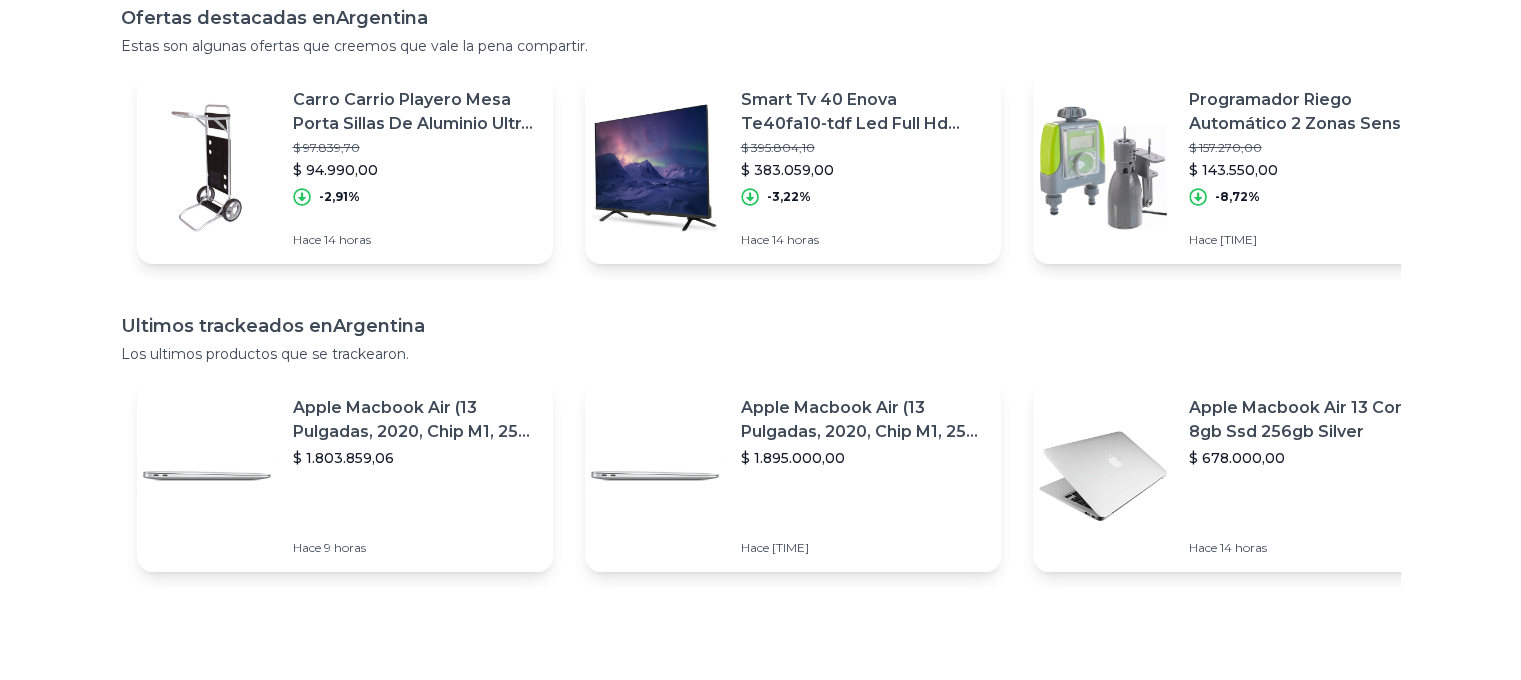 scroll, scrollTop: 0, scrollLeft: 0, axis: both 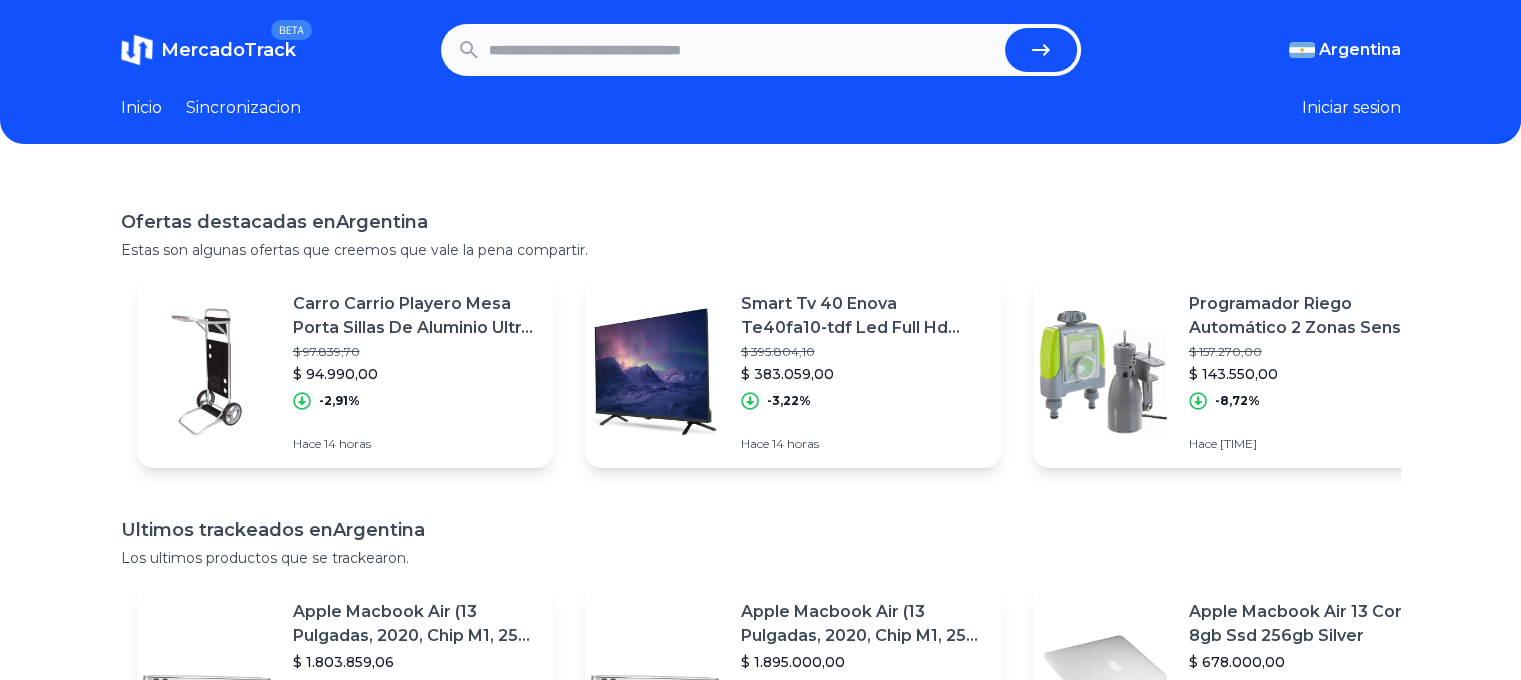 click at bounding box center (655, 372) 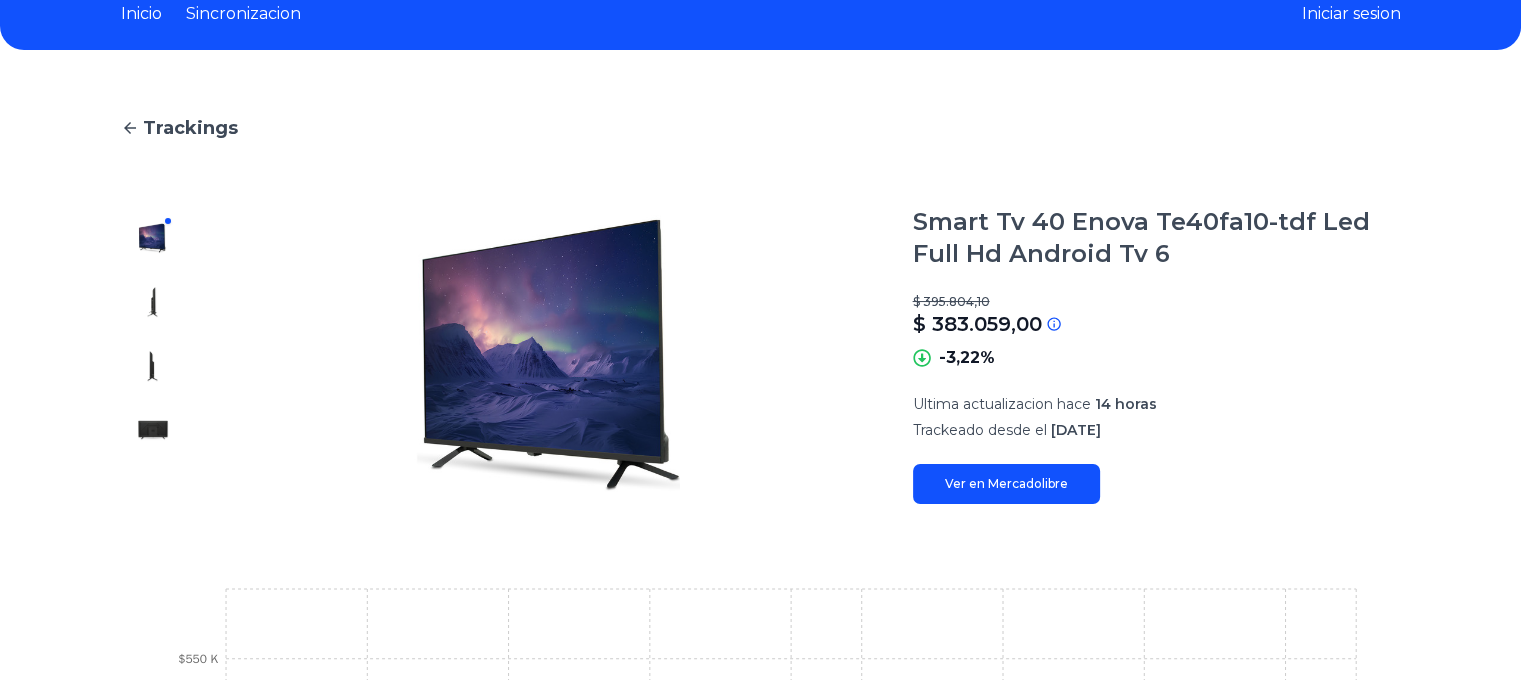 scroll, scrollTop: 133, scrollLeft: 0, axis: vertical 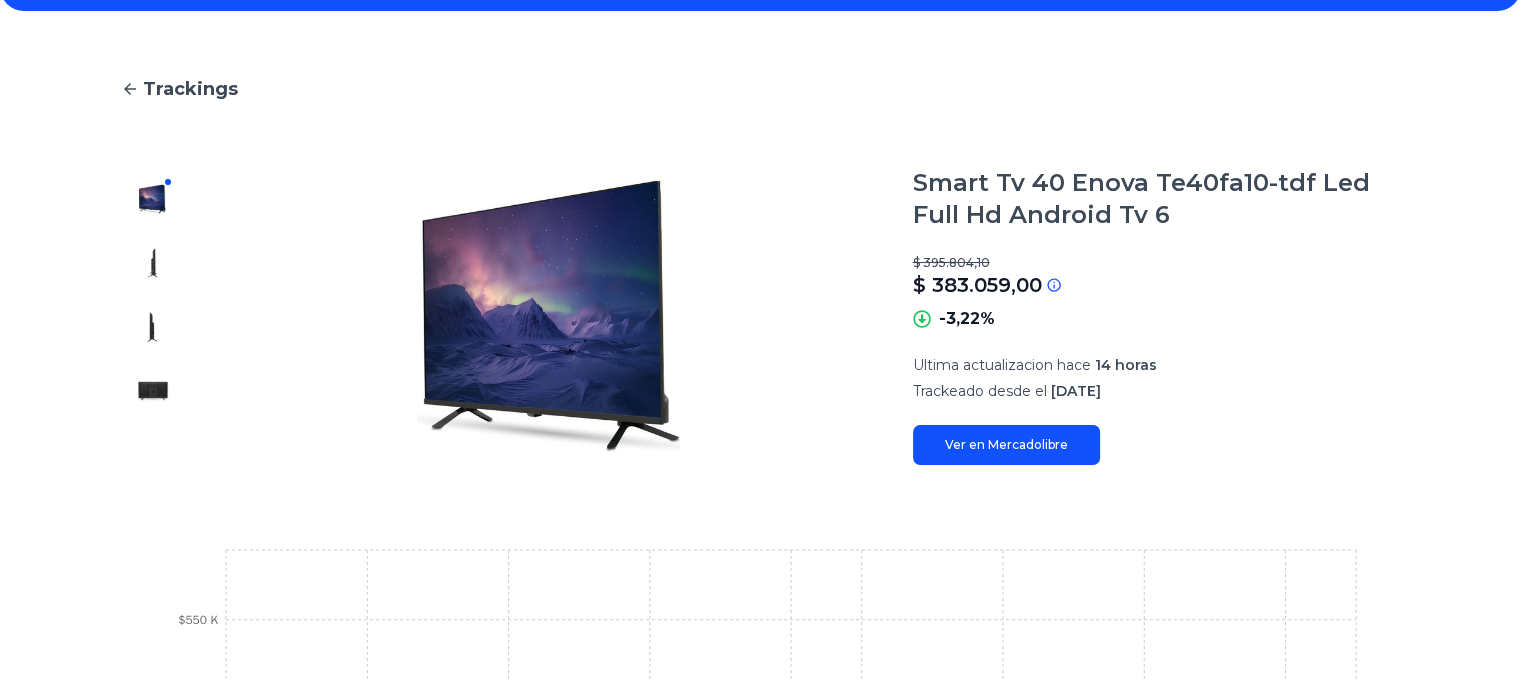 click on "Trackings Smart Tv 40 Enova Te40fa10-tdf Led Full Hd Android Tv 6 $ 395.804,10 $ 383.059,00 Si el precio no coincide con el precio actual de MercadoLibre, se debe a una de las siguientes razones: El tracking todavia no fue actualizado en nuestro servidor y sera actualizado en las proximas horas La API de MercadoLibre esta fallando o no devuelve el precio correcto -3,22% Ultima actualizacion hace   14 horas Trackeado desde el   25 de enero, 2025 Ver en Mercadolibre 28 Jan 25 29 Jan 25 30 Jan 25 11 Feb 25 17 Feb 25 18 Feb 25 24 Feb 25 1 Mar 25 8 Mar 25 9 Mar 25 10 Mar 25 11 Mar 25 16 Mar 25 18 Mar 25 19 Mar 25 $350 K $400 K $450 K $500 K $550 K" at bounding box center (761, 555) 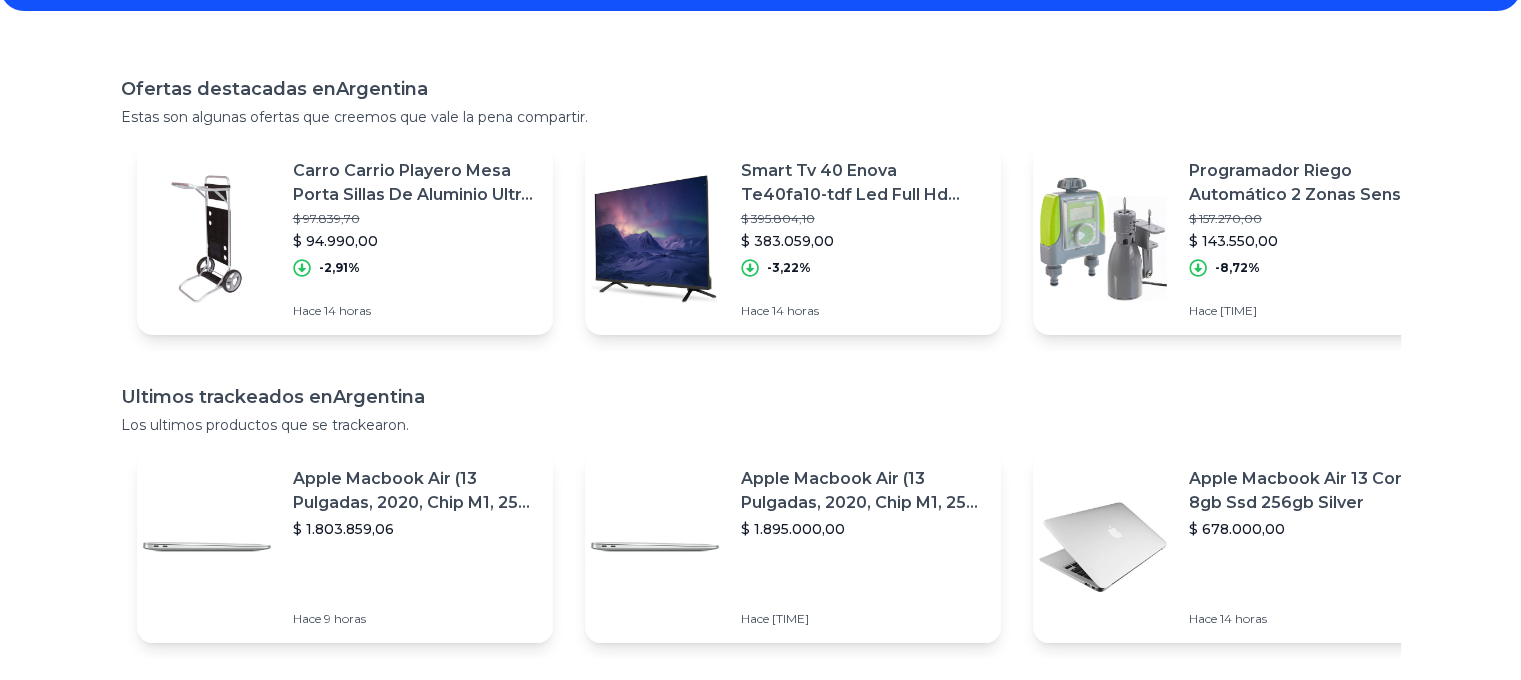 scroll, scrollTop: 0, scrollLeft: 0, axis: both 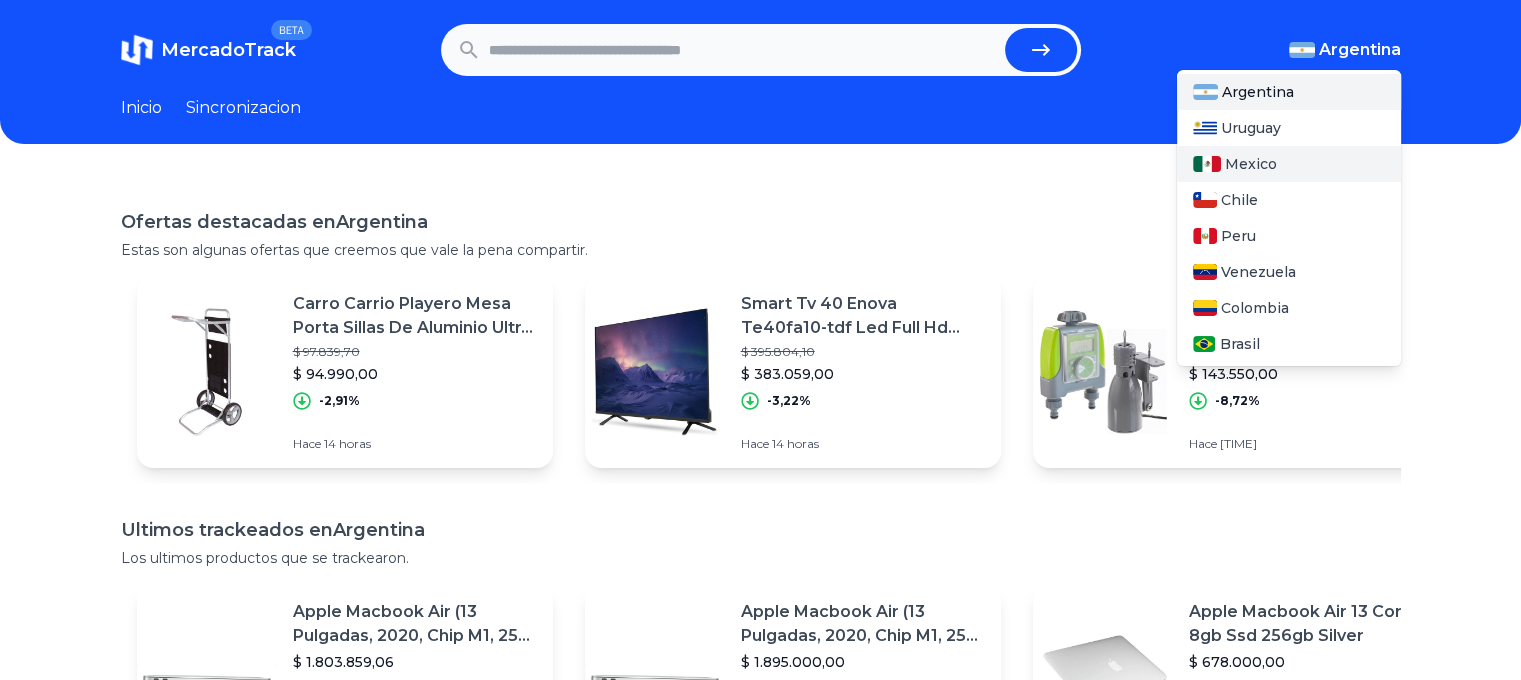 click on "Mexico" at bounding box center (1289, 164) 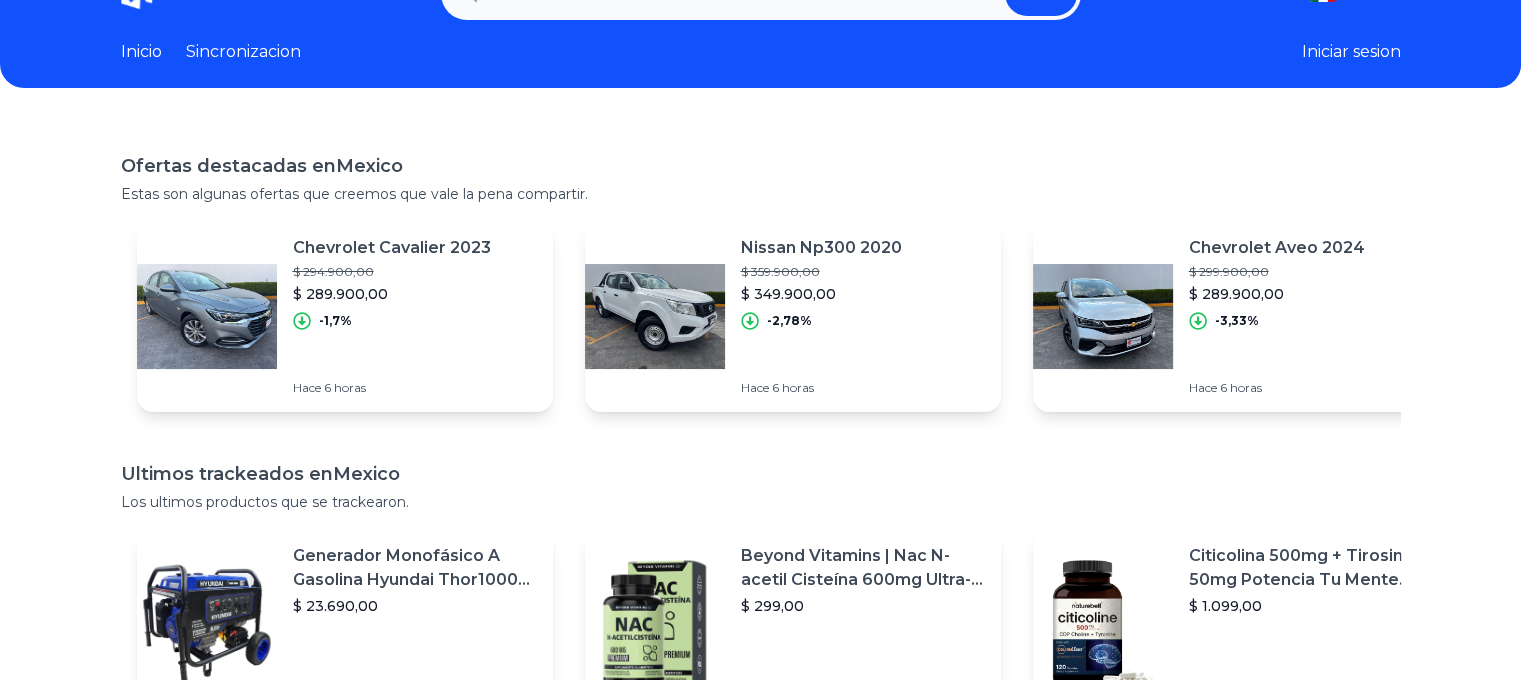 scroll, scrollTop: 0, scrollLeft: 0, axis: both 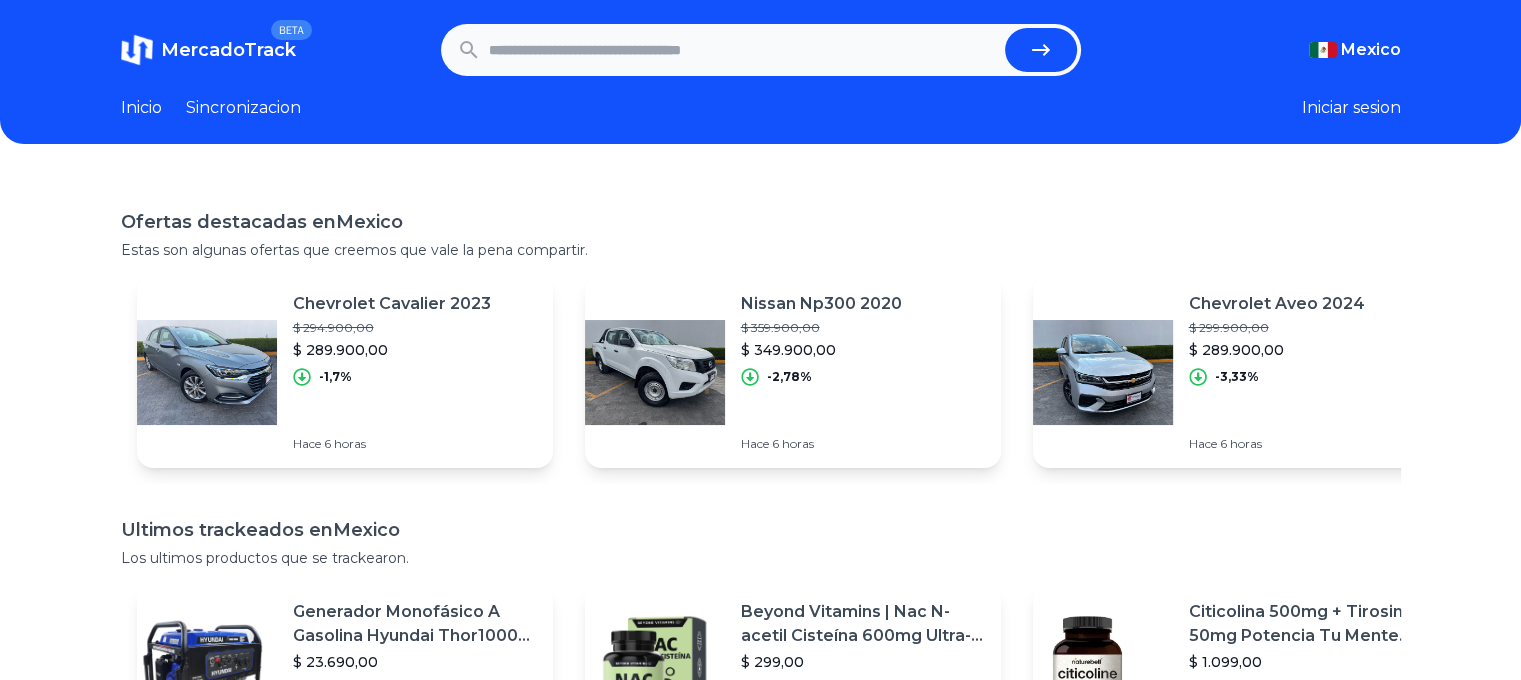 click at bounding box center (1103, 372) 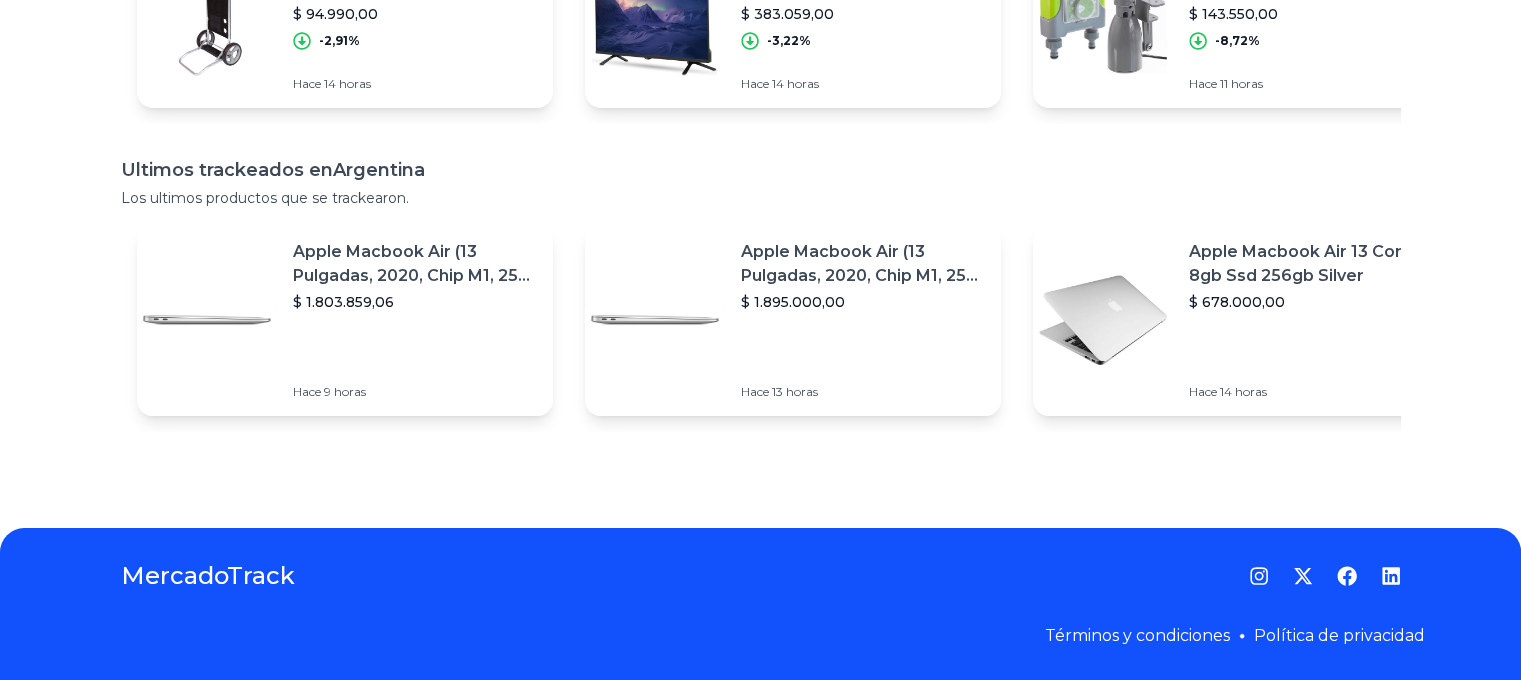 scroll, scrollTop: 0, scrollLeft: 0, axis: both 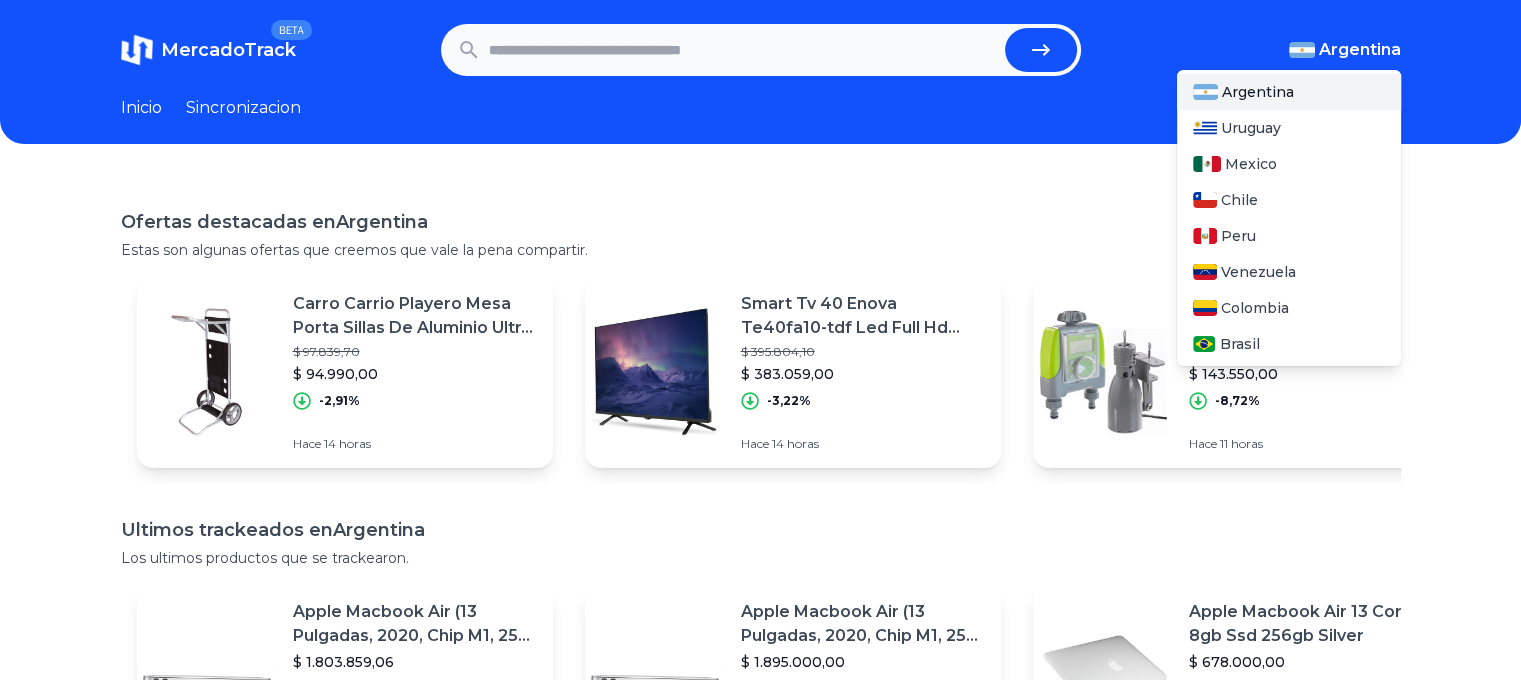 click on "Argentina" at bounding box center (1360, 50) 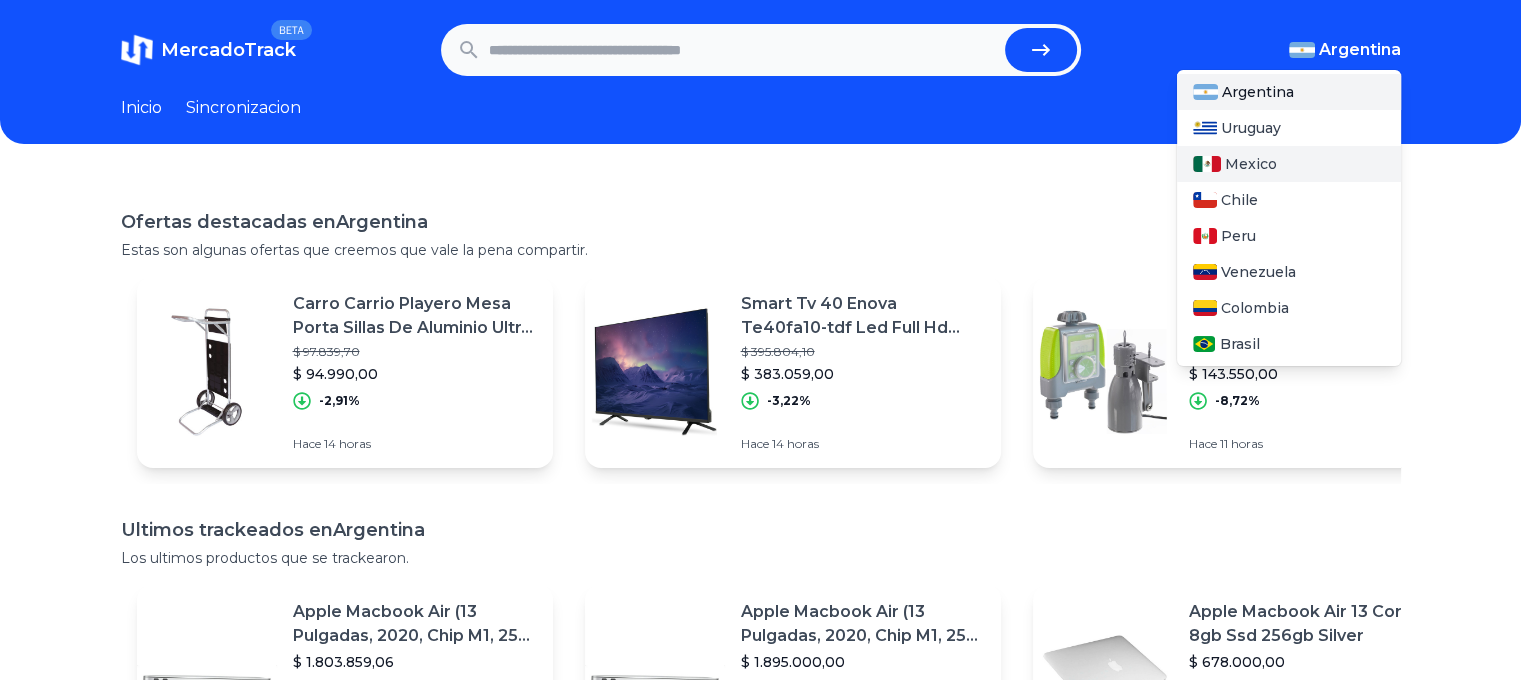 click on "Mexico" at bounding box center (1251, 164) 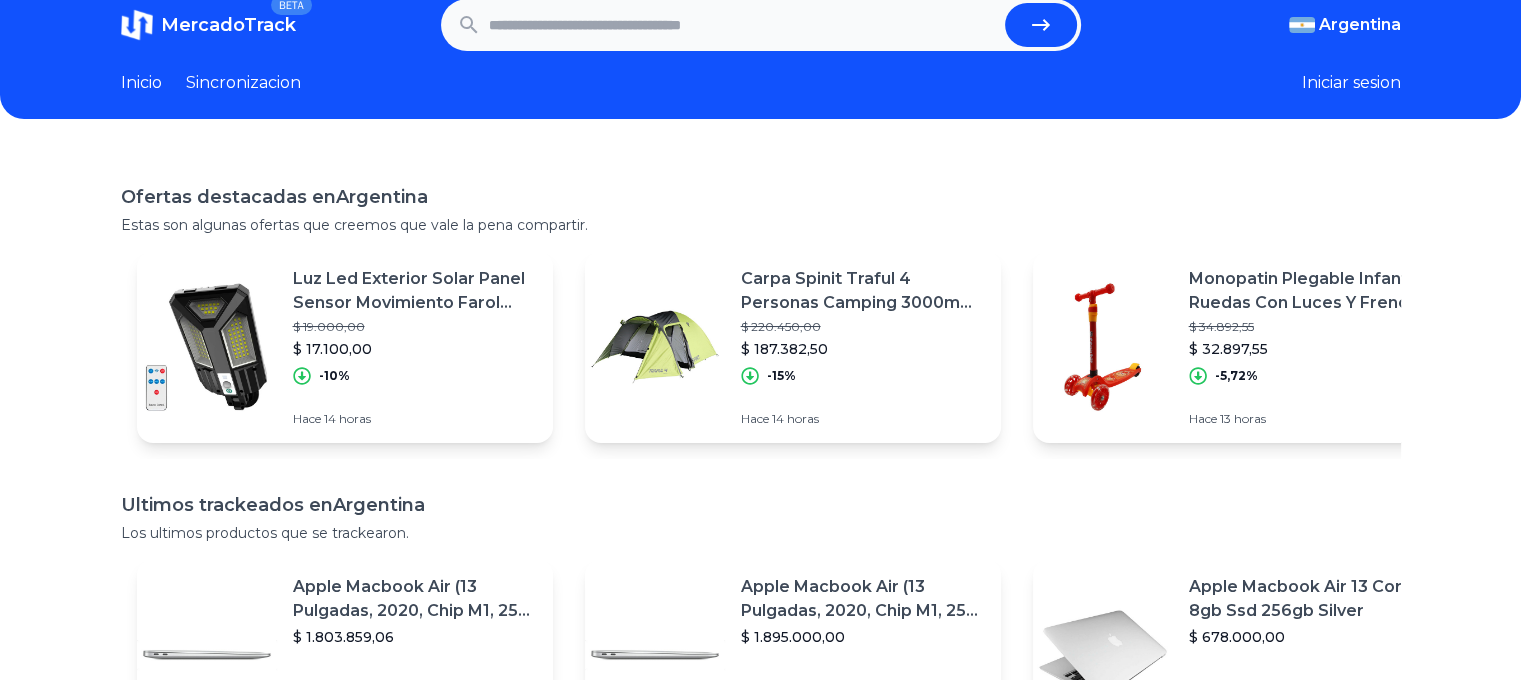 scroll, scrollTop: 0, scrollLeft: 0, axis: both 